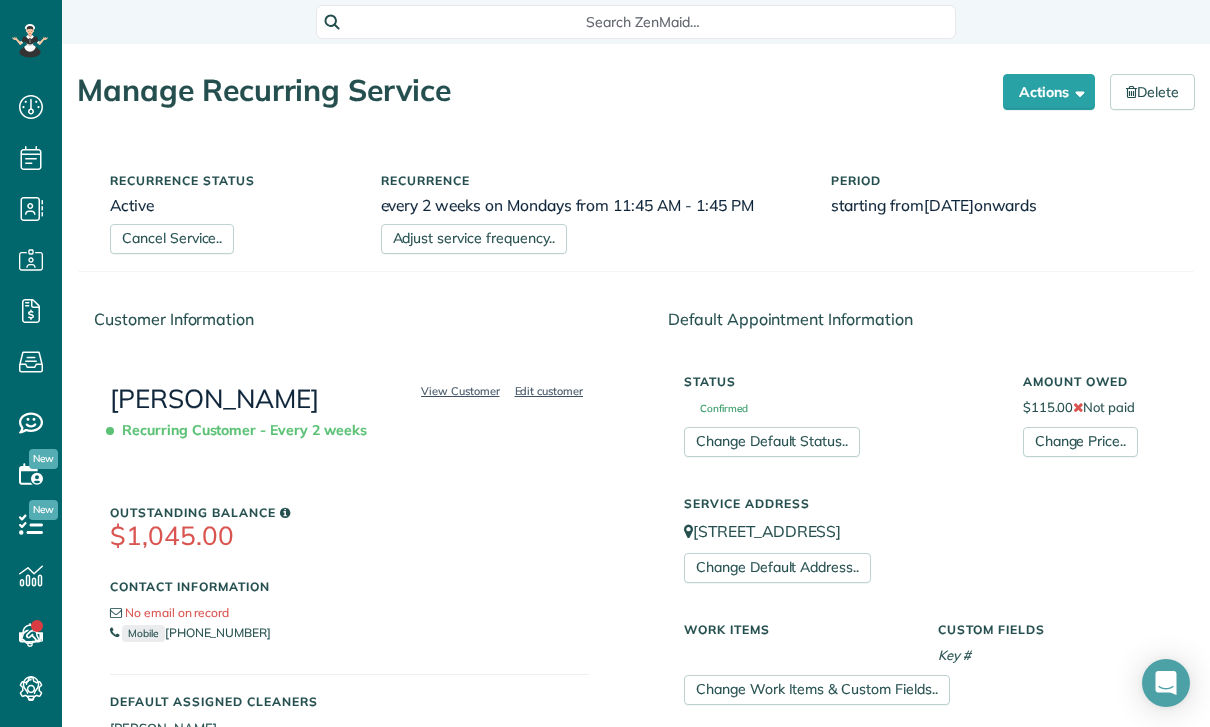 scroll, scrollTop: 0, scrollLeft: 0, axis: both 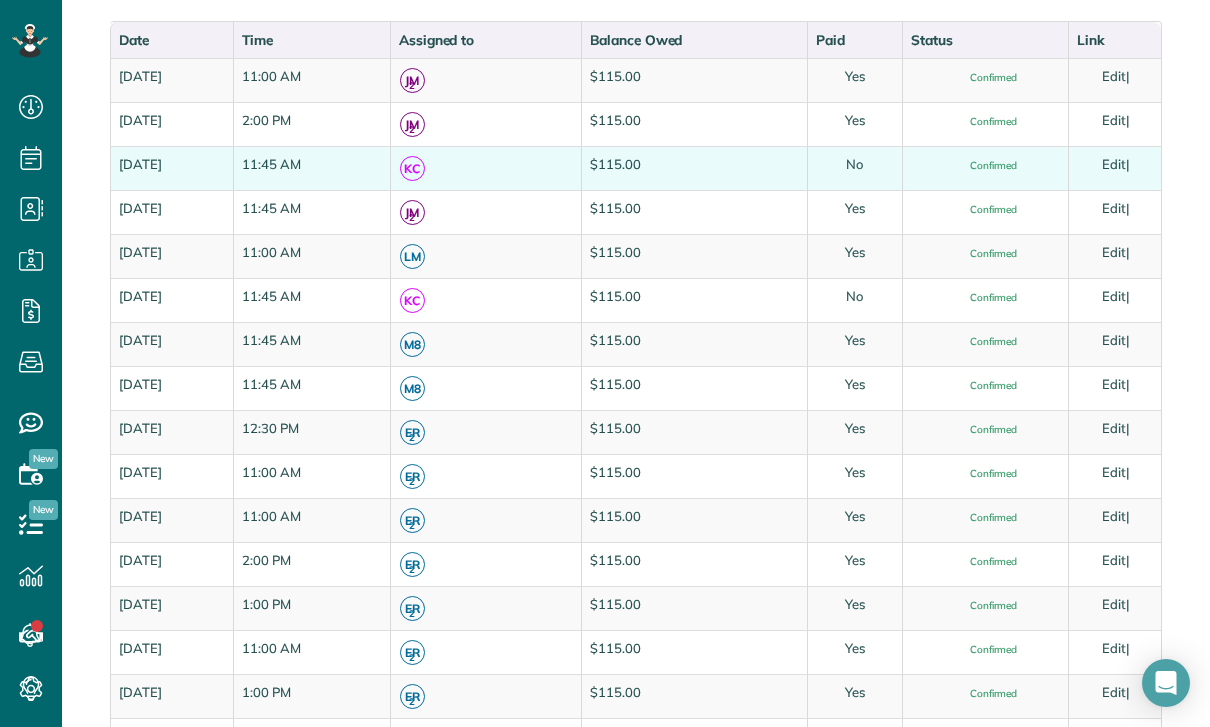 click on "Edit" at bounding box center [1114, 164] 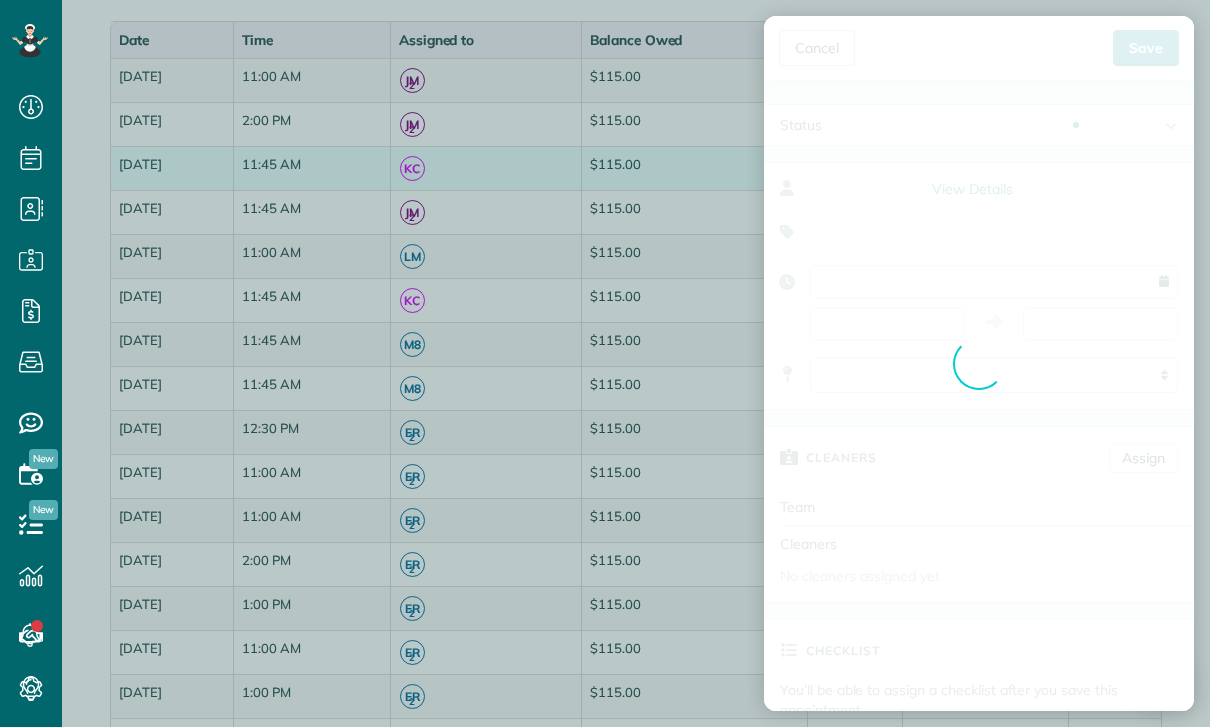 type on "**********" 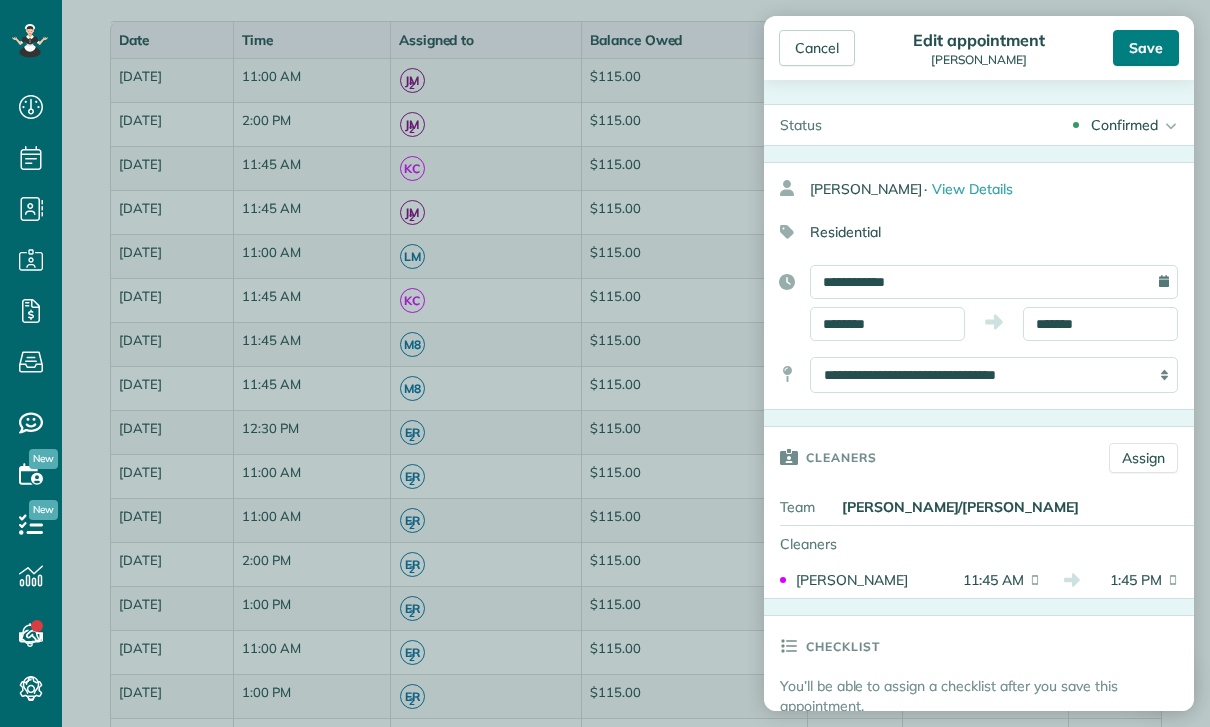 click on "Save" at bounding box center [1146, 48] 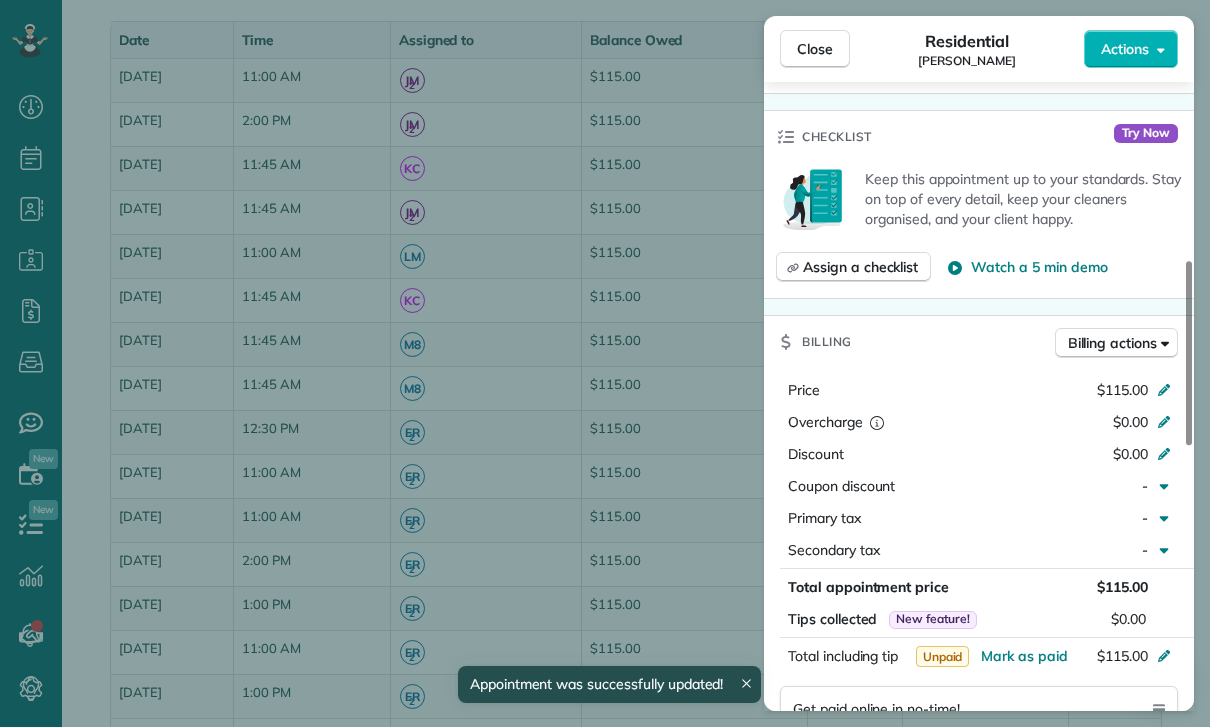 scroll, scrollTop: 716, scrollLeft: 0, axis: vertical 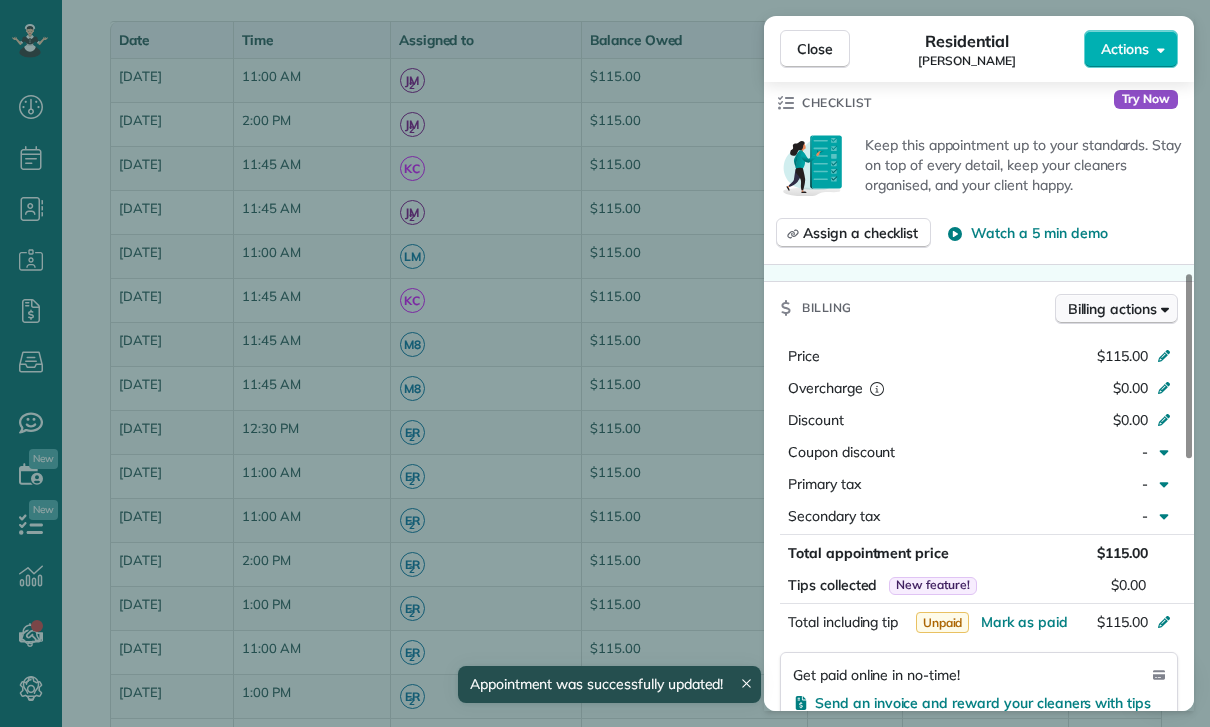 click on "Billing actions" at bounding box center (1116, 309) 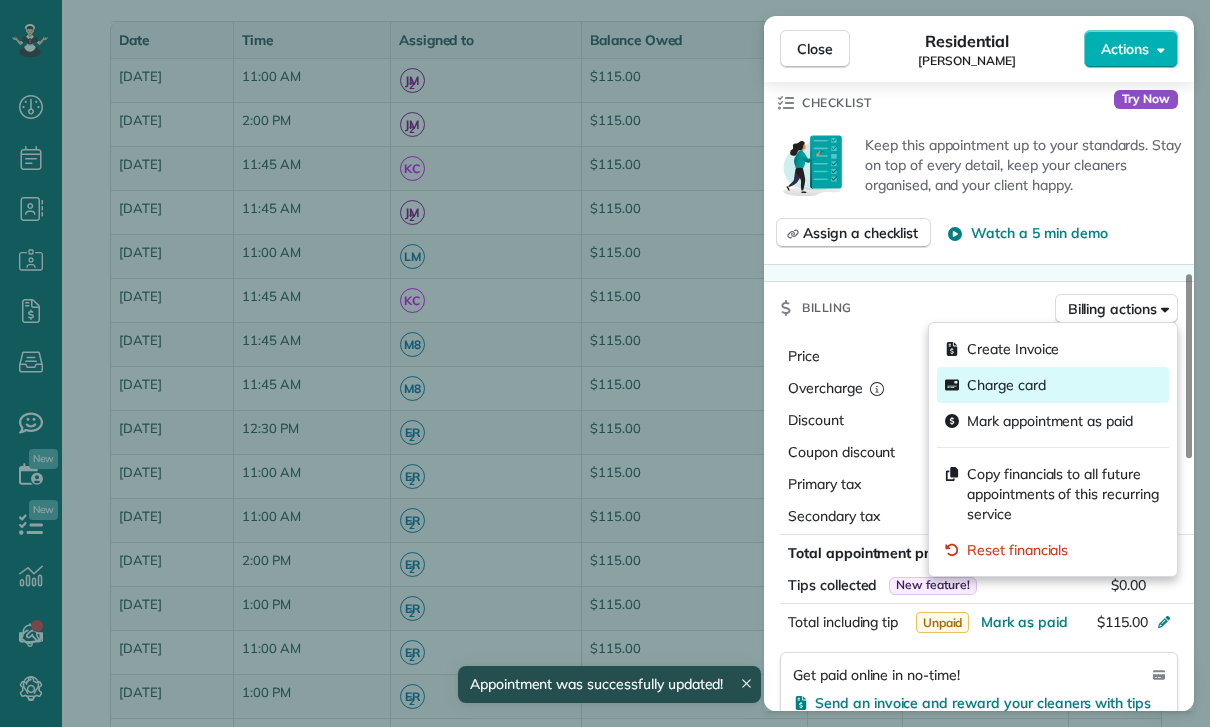 click on "Charge card" at bounding box center [1006, 385] 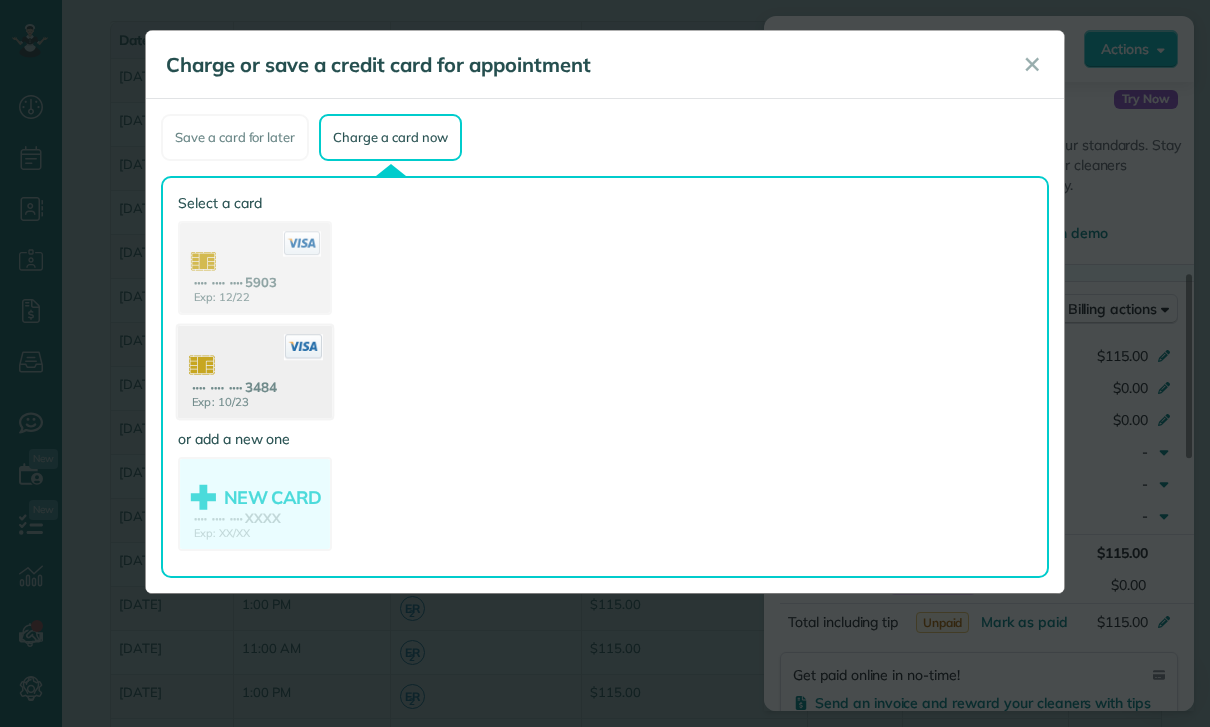 click 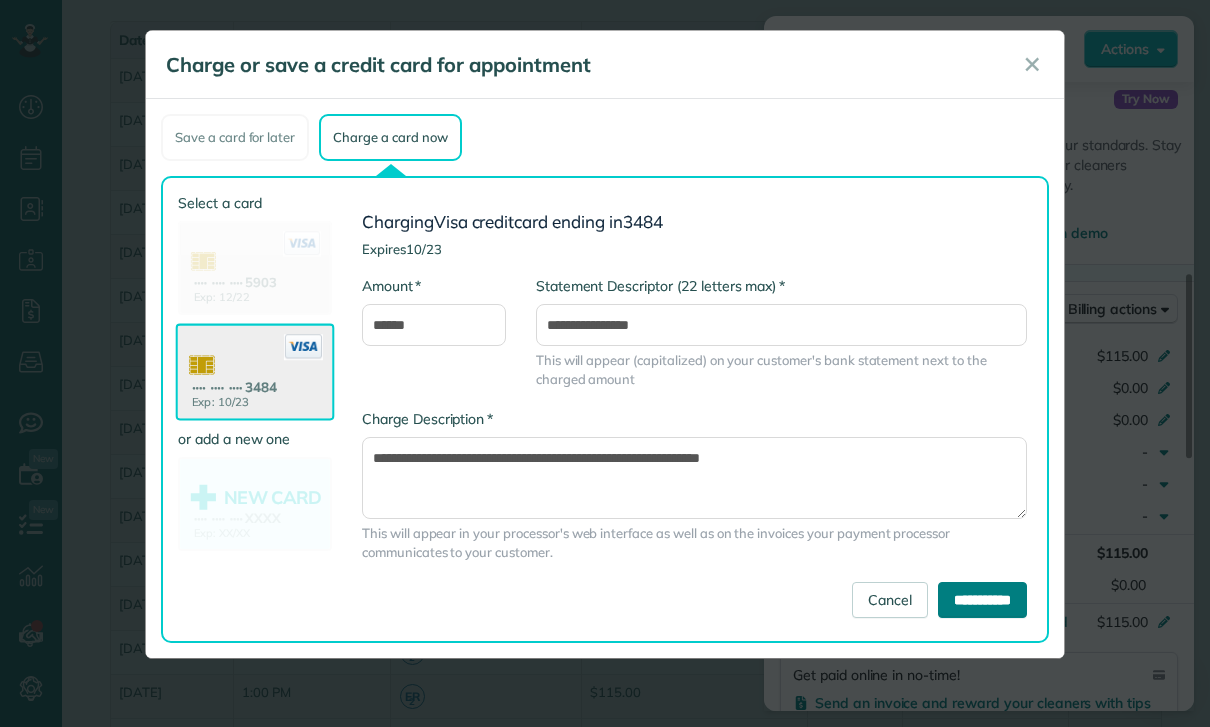 click on "**********" at bounding box center (982, 600) 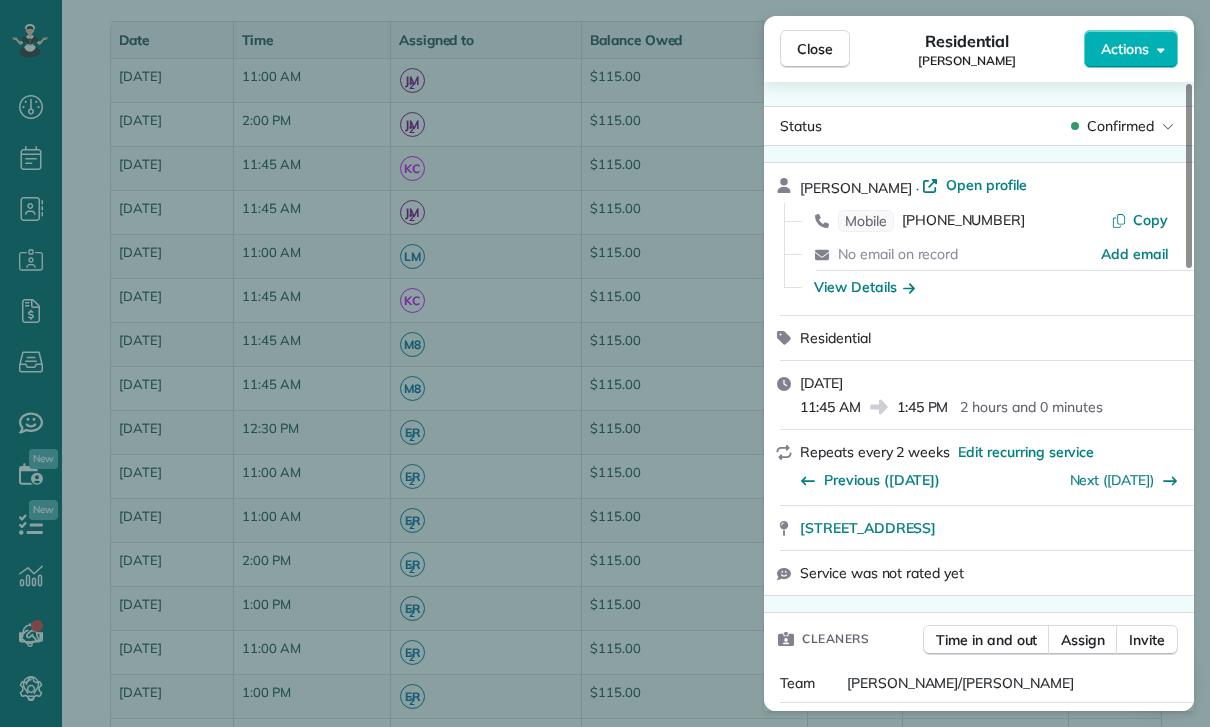 scroll, scrollTop: 0, scrollLeft: 0, axis: both 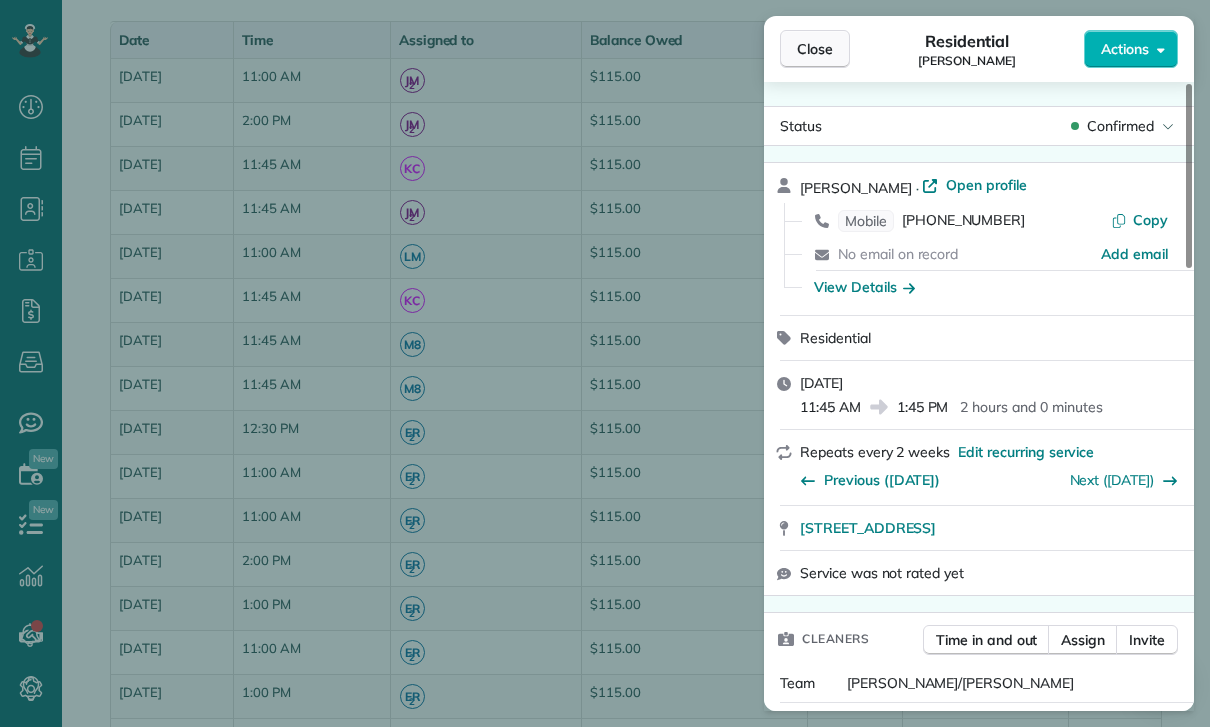click on "Close" at bounding box center [815, 49] 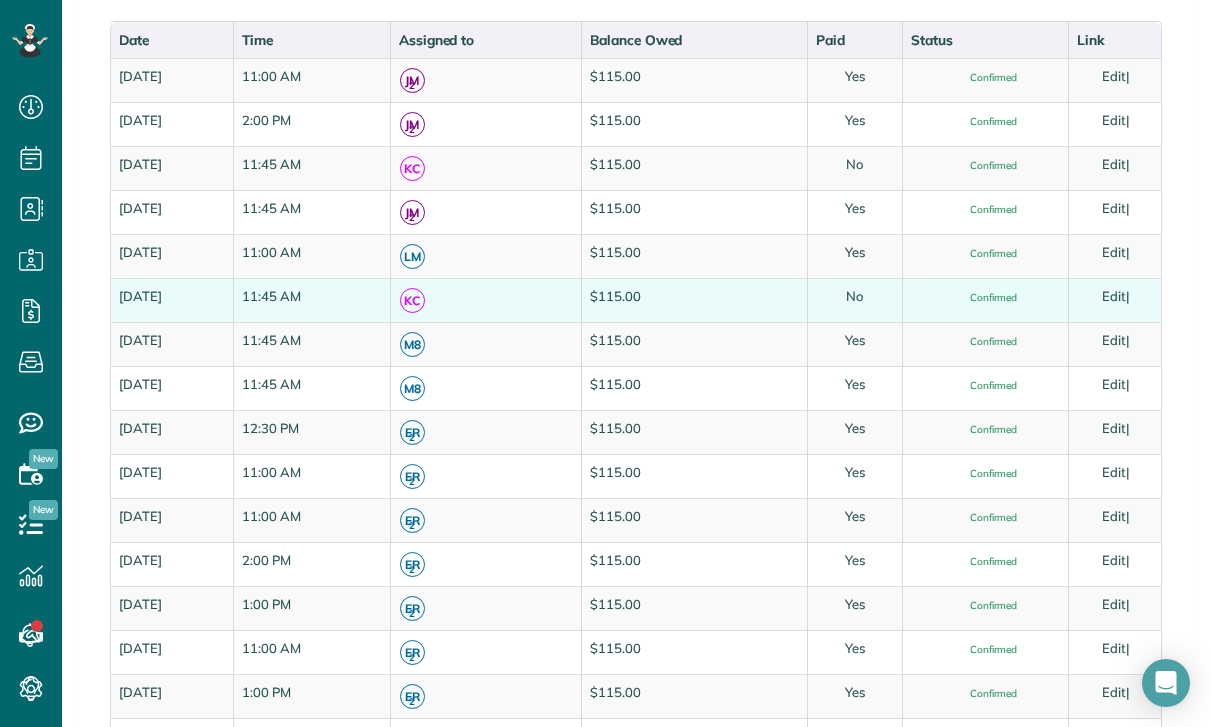 click on "Edit" at bounding box center (1114, 296) 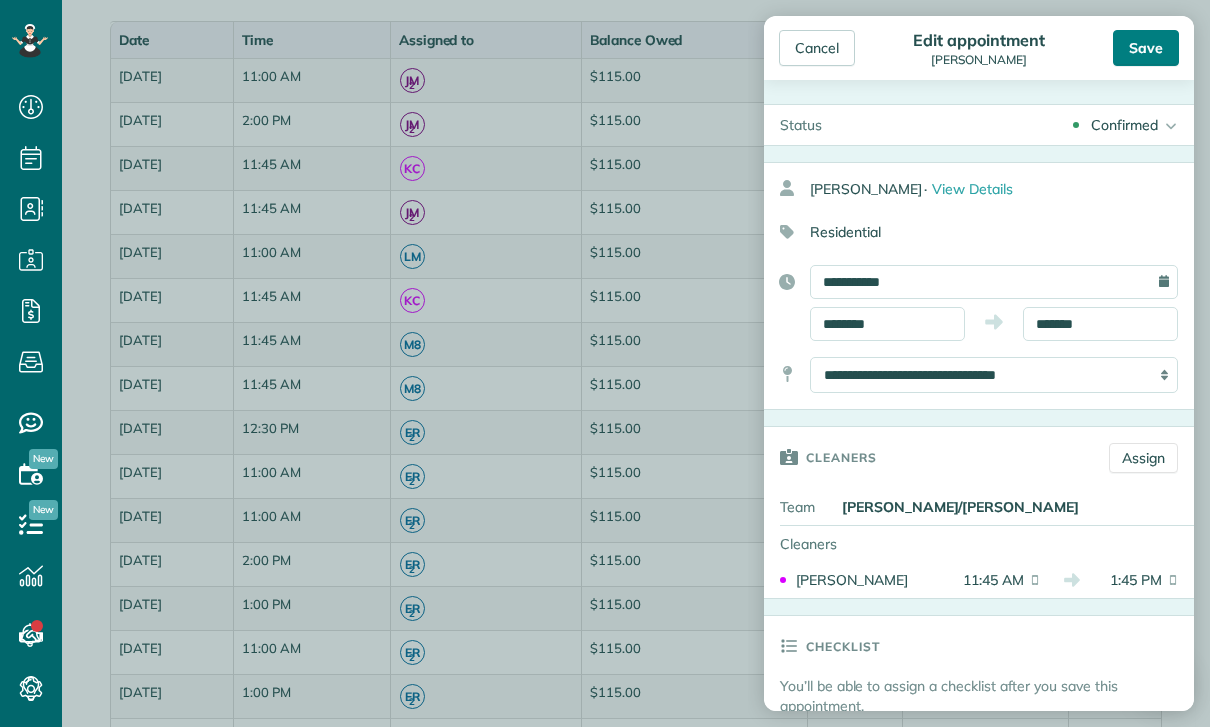 click on "Save" at bounding box center (1146, 48) 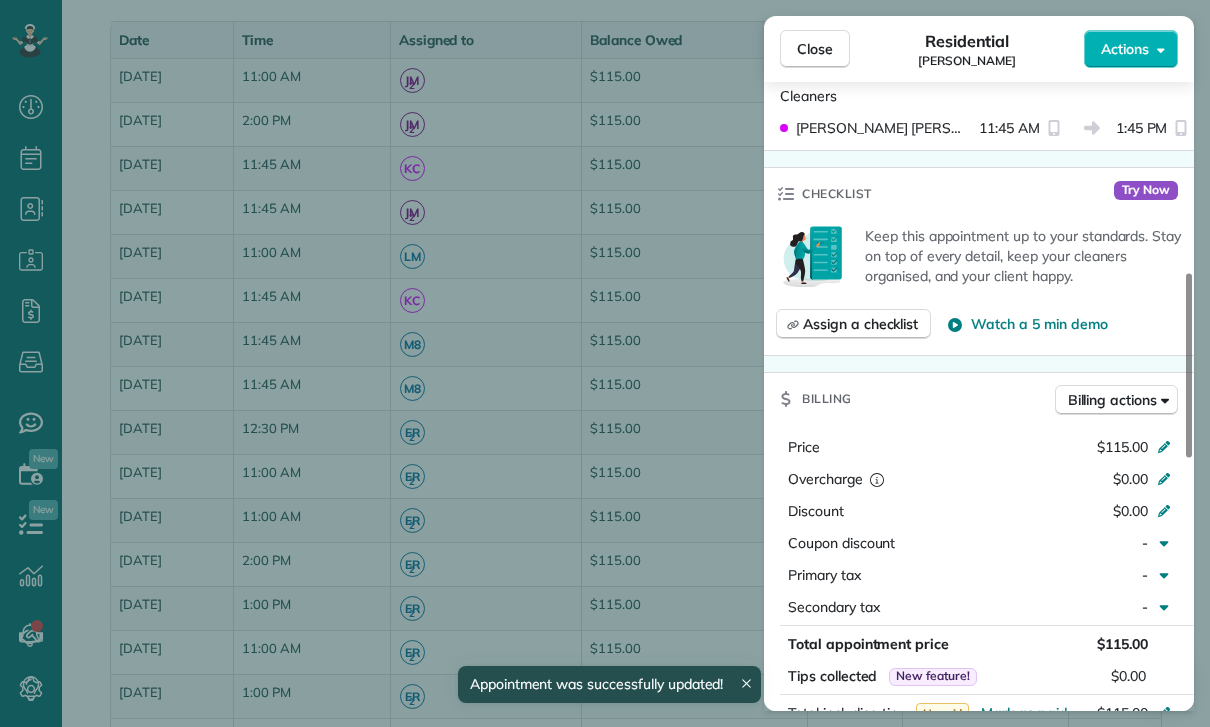 scroll, scrollTop: 722, scrollLeft: 0, axis: vertical 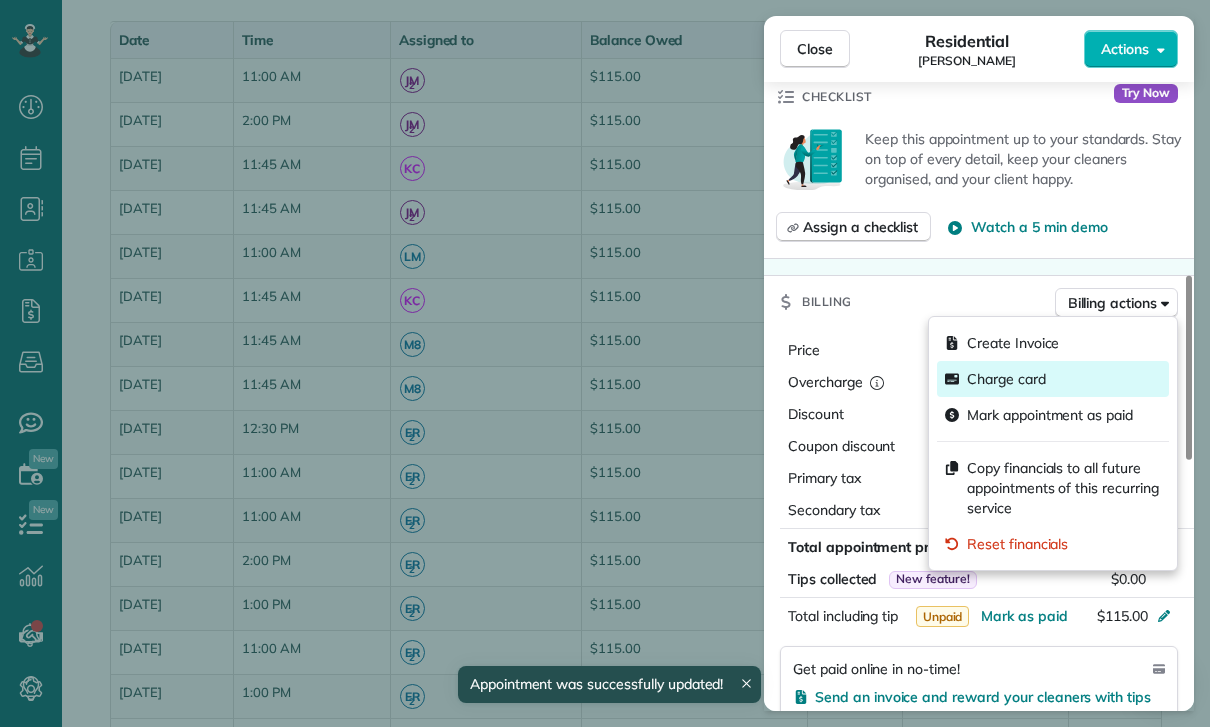 click on "Charge card" at bounding box center [1006, 379] 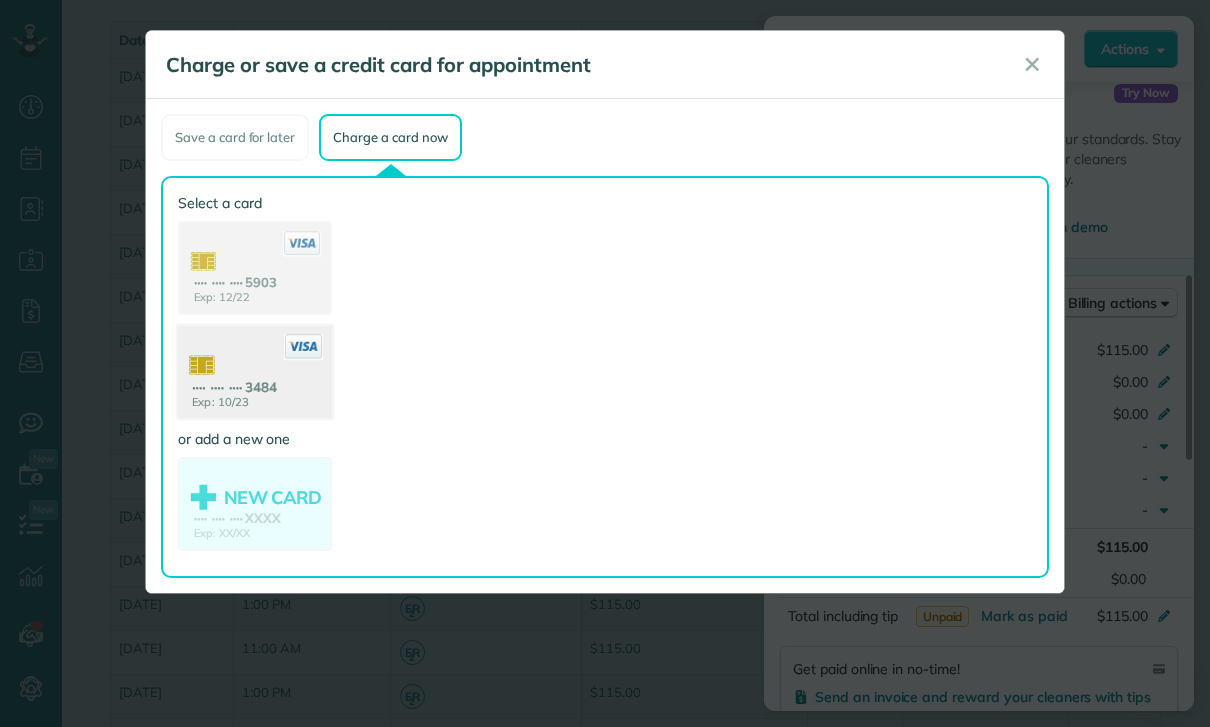 click 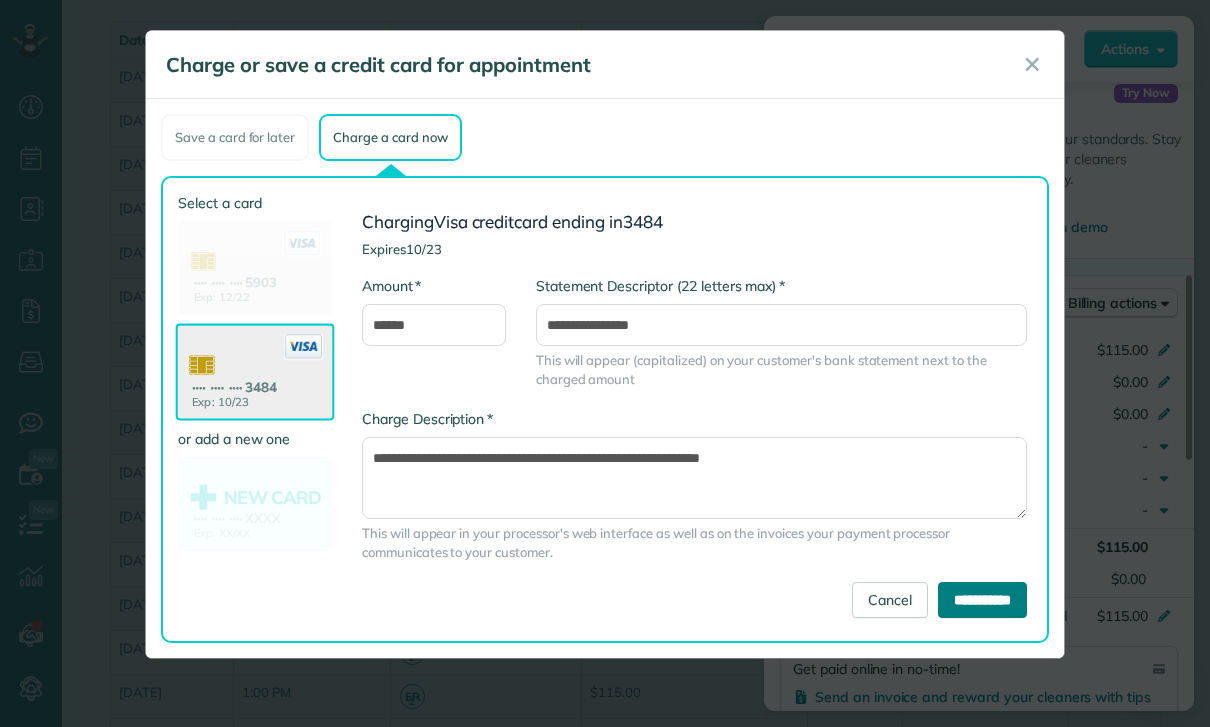 click on "**********" at bounding box center (982, 600) 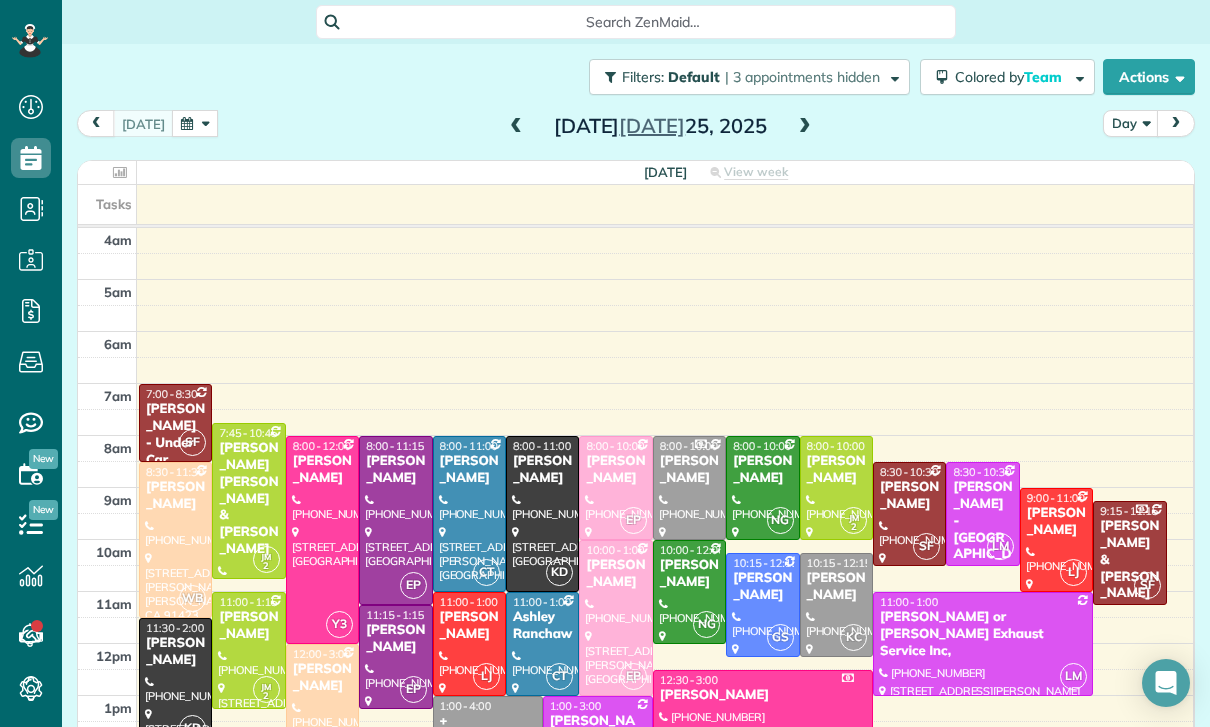 scroll, scrollTop: 0, scrollLeft: 0, axis: both 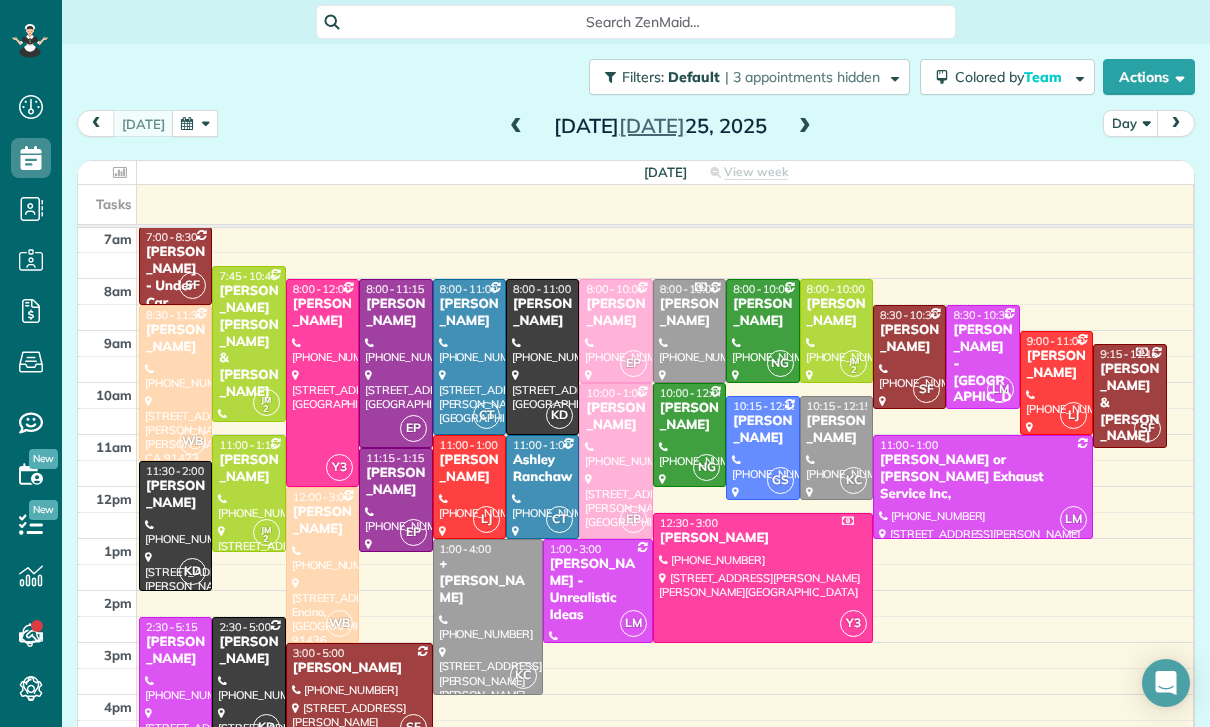 click at bounding box center (195, 123) 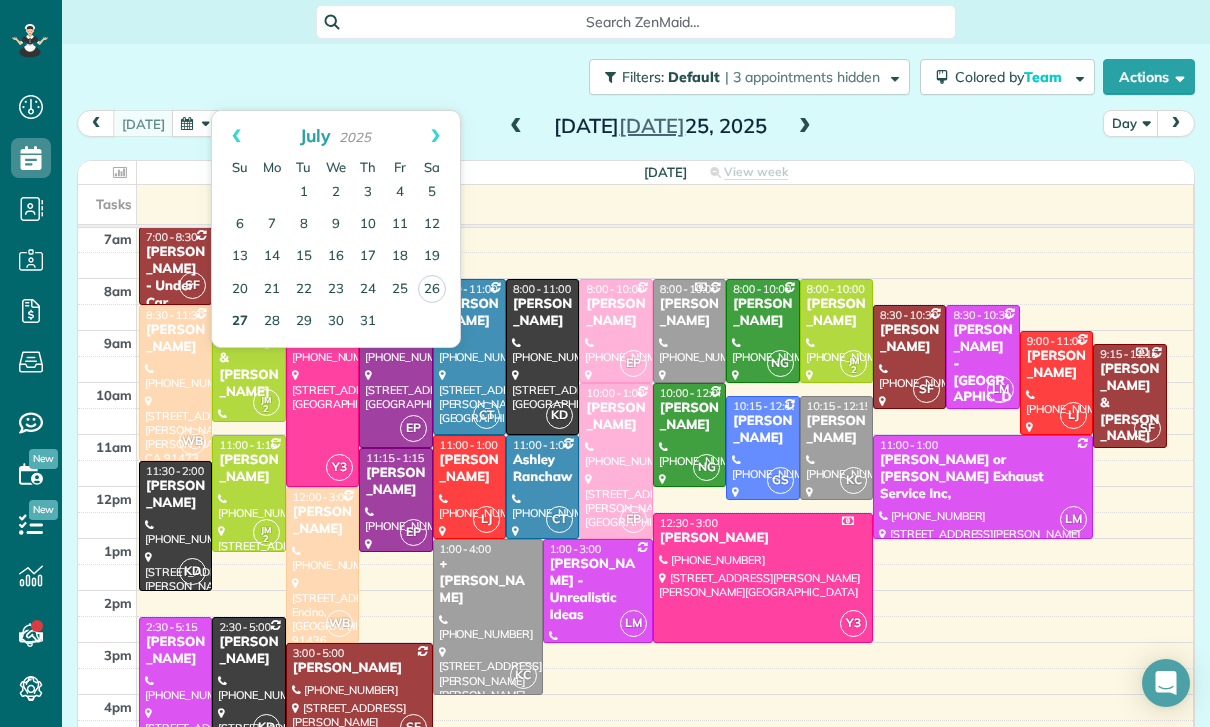click on "27" at bounding box center [240, 322] 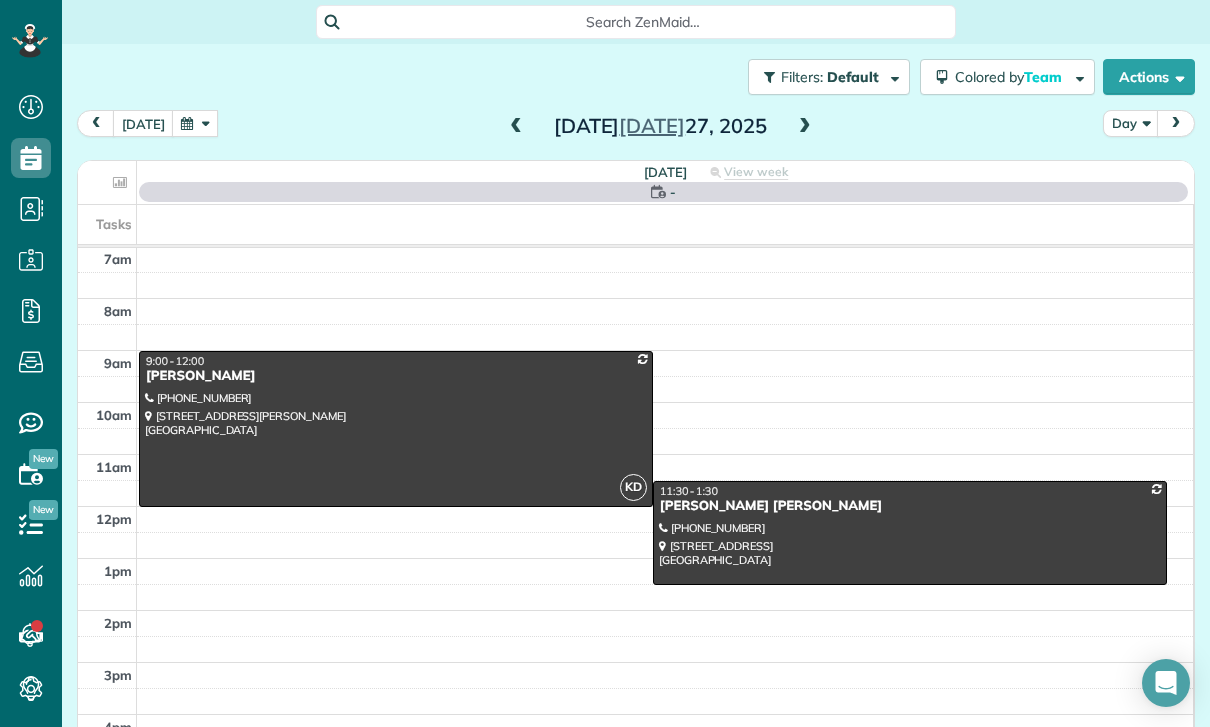 scroll, scrollTop: 157, scrollLeft: 0, axis: vertical 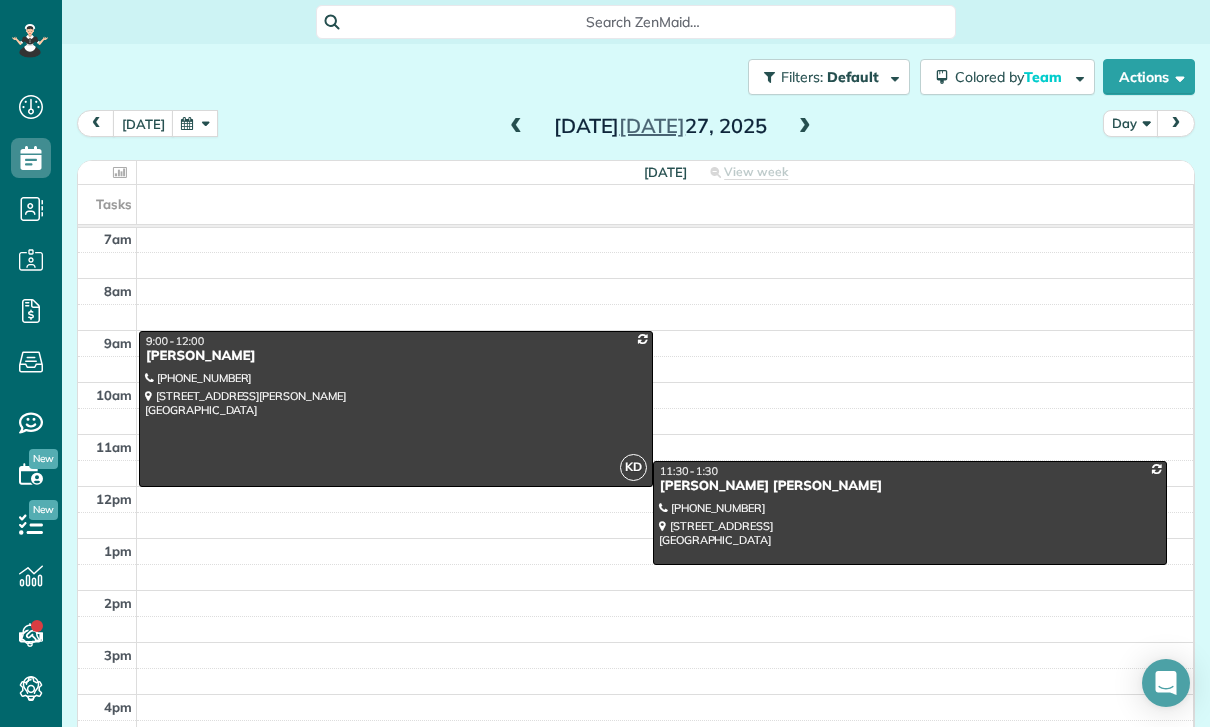 click at bounding box center [910, 513] 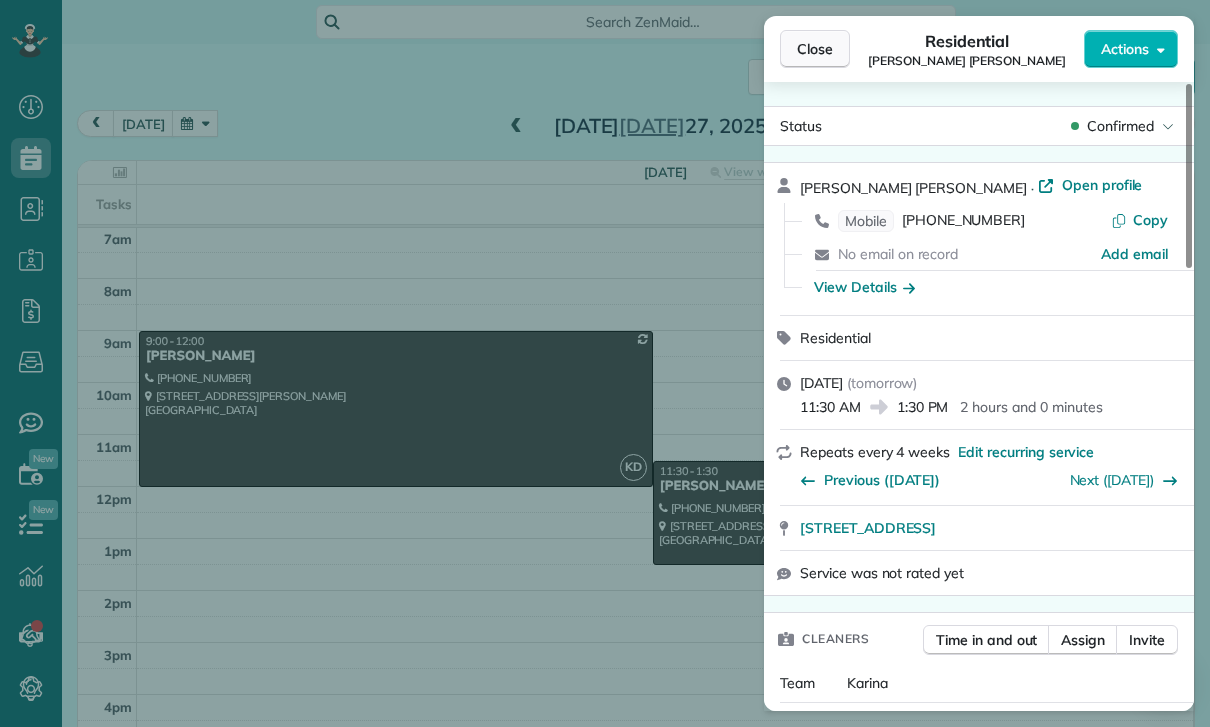 click on "Close" at bounding box center [815, 49] 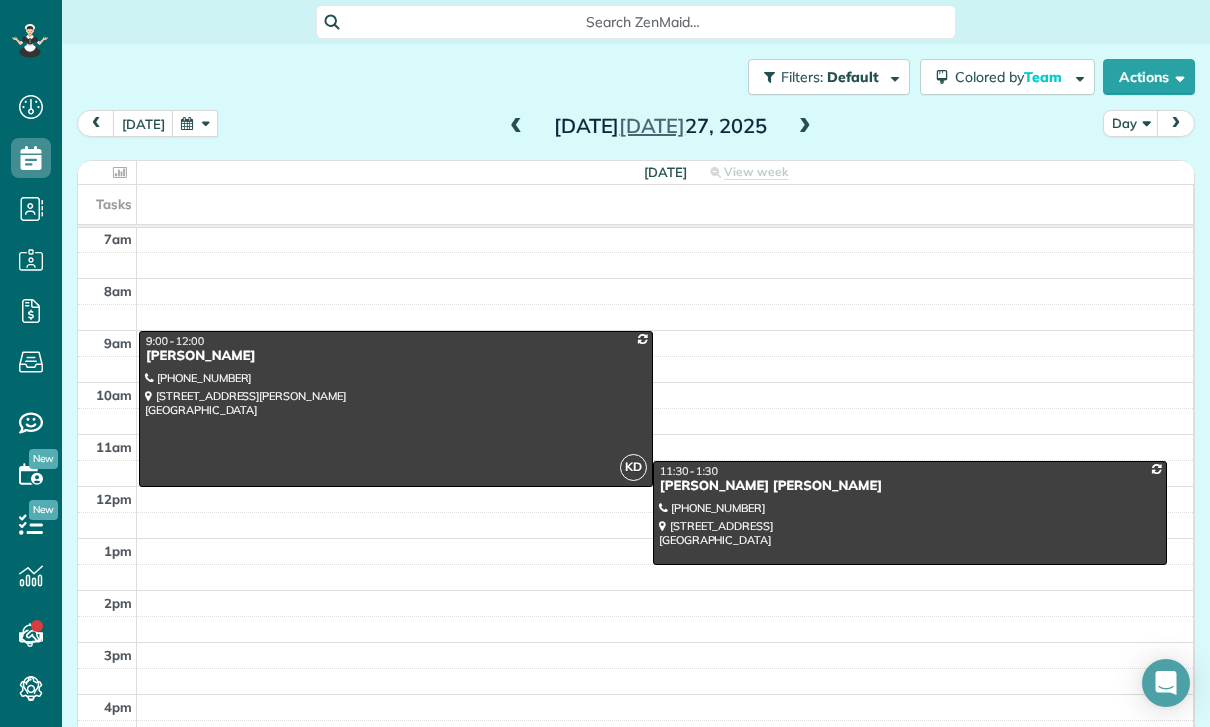 click at bounding box center [805, 127] 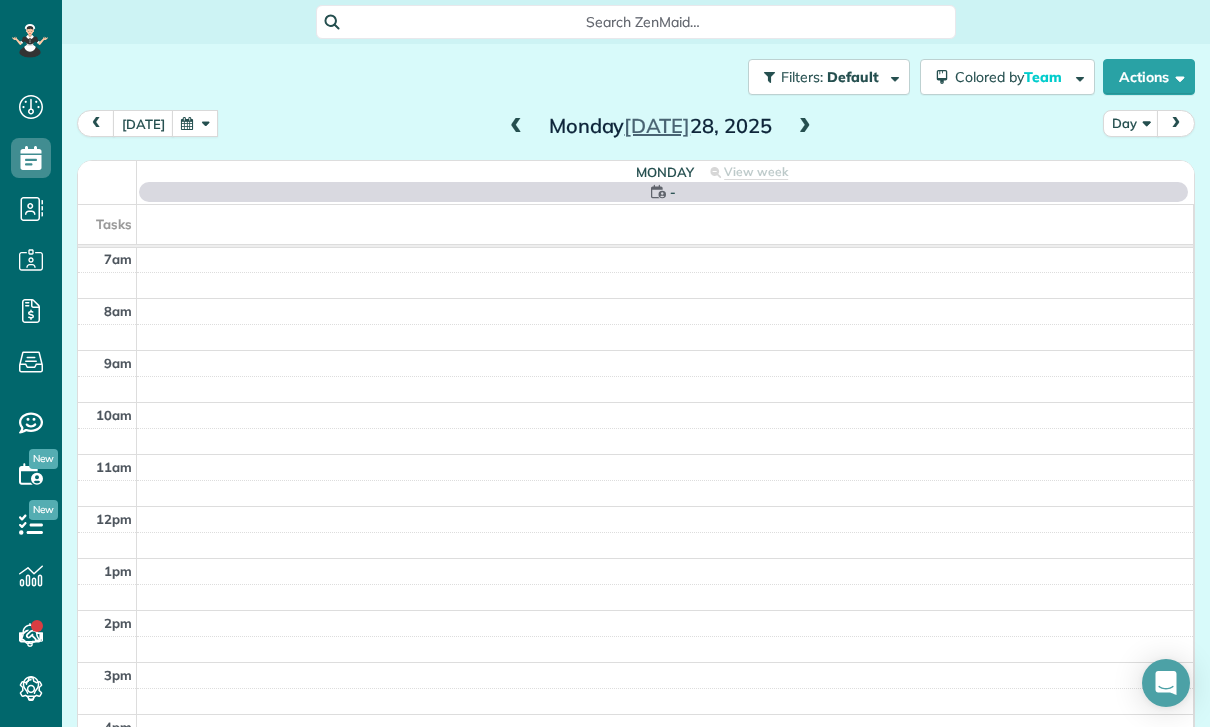 scroll, scrollTop: 157, scrollLeft: 0, axis: vertical 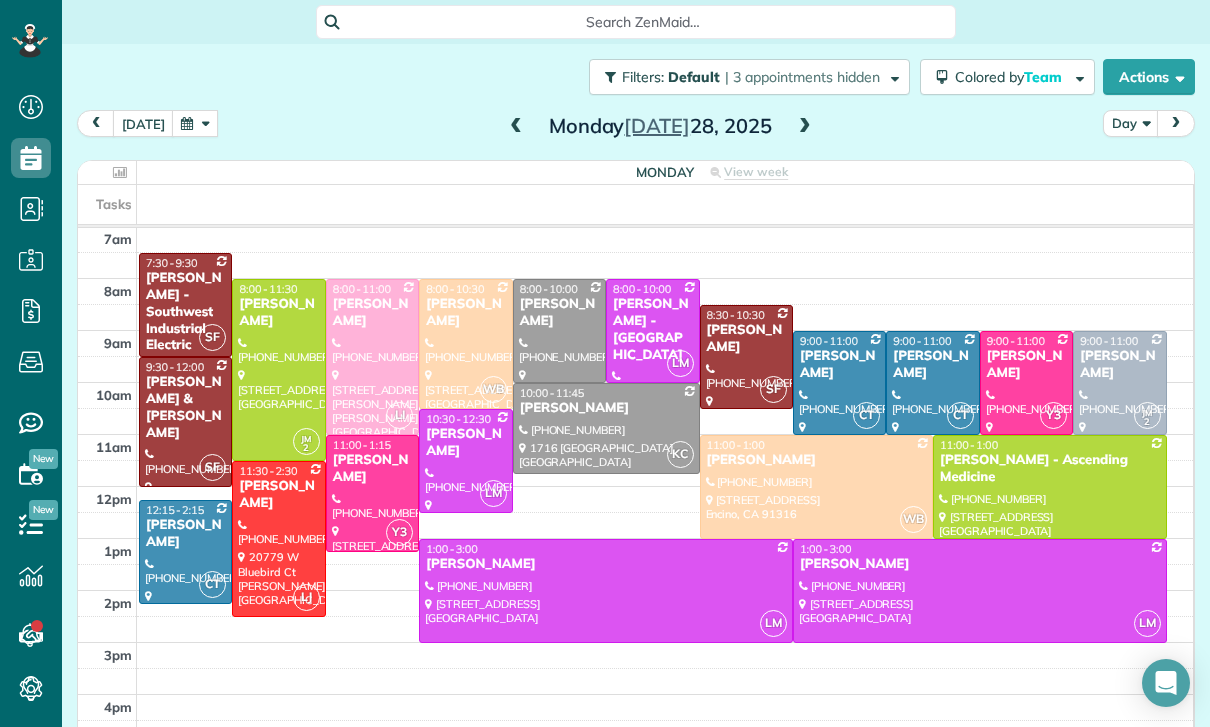 click at bounding box center (278, 539) 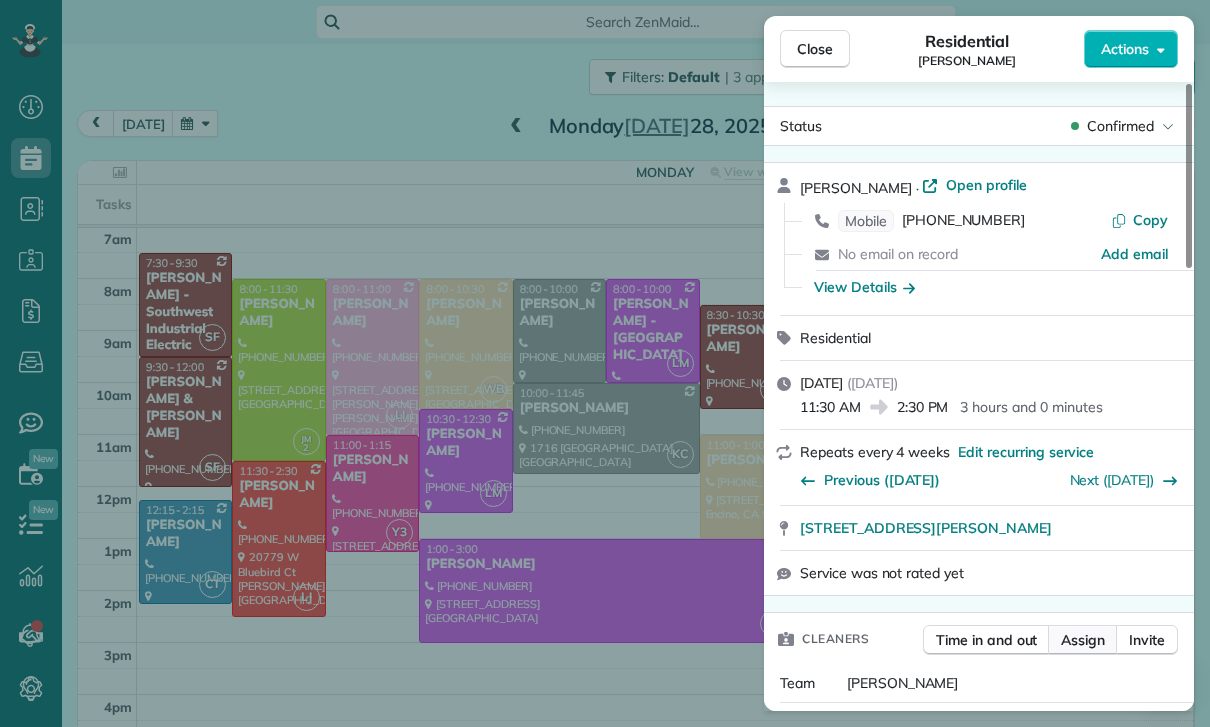 click on "Assign" at bounding box center (1083, 640) 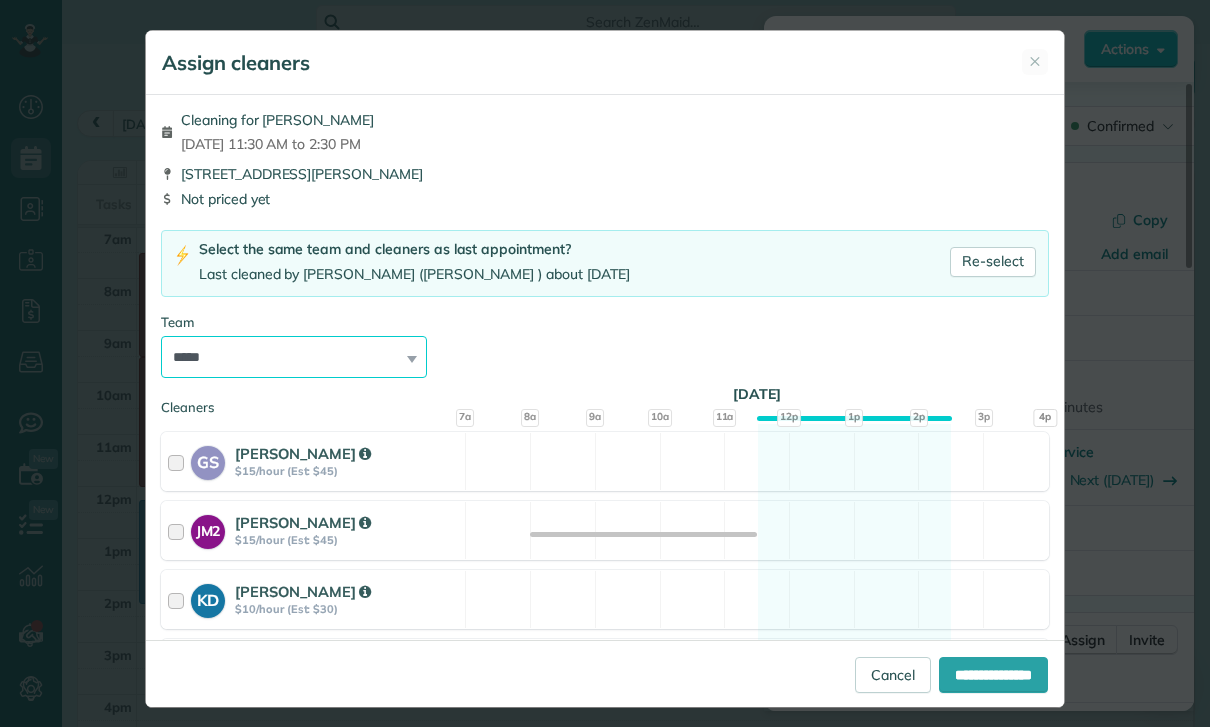 click on "**********" at bounding box center [294, 357] 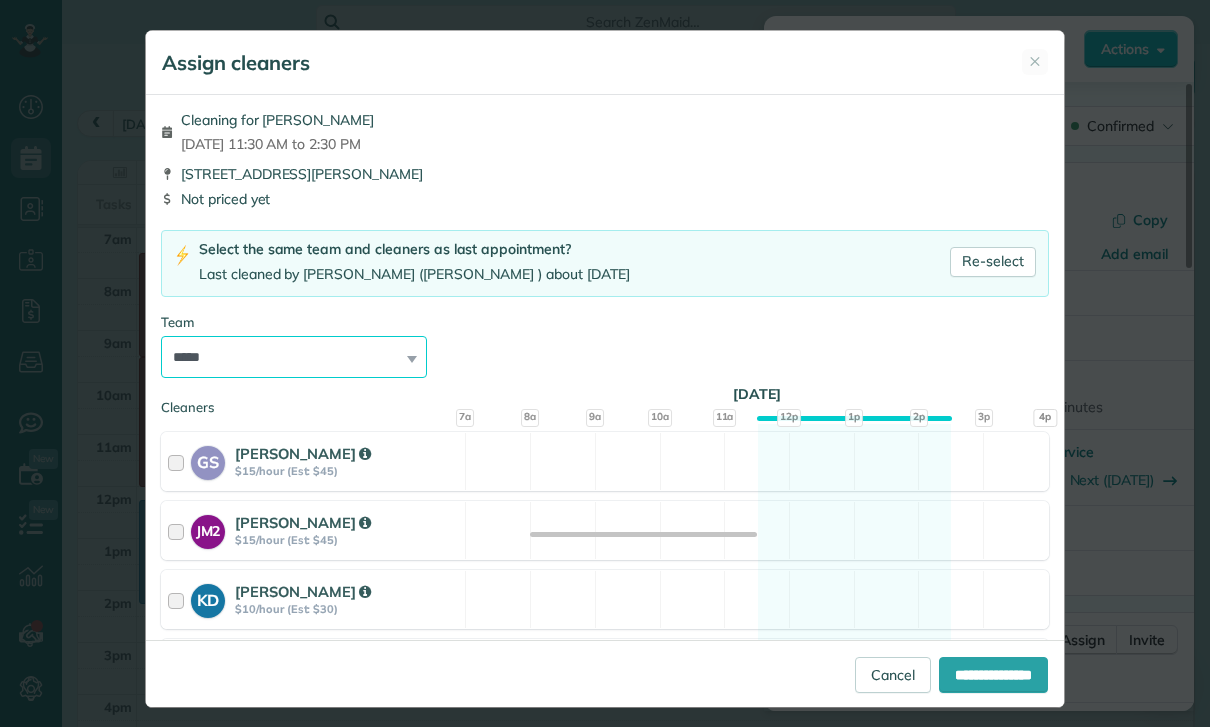 select on "**" 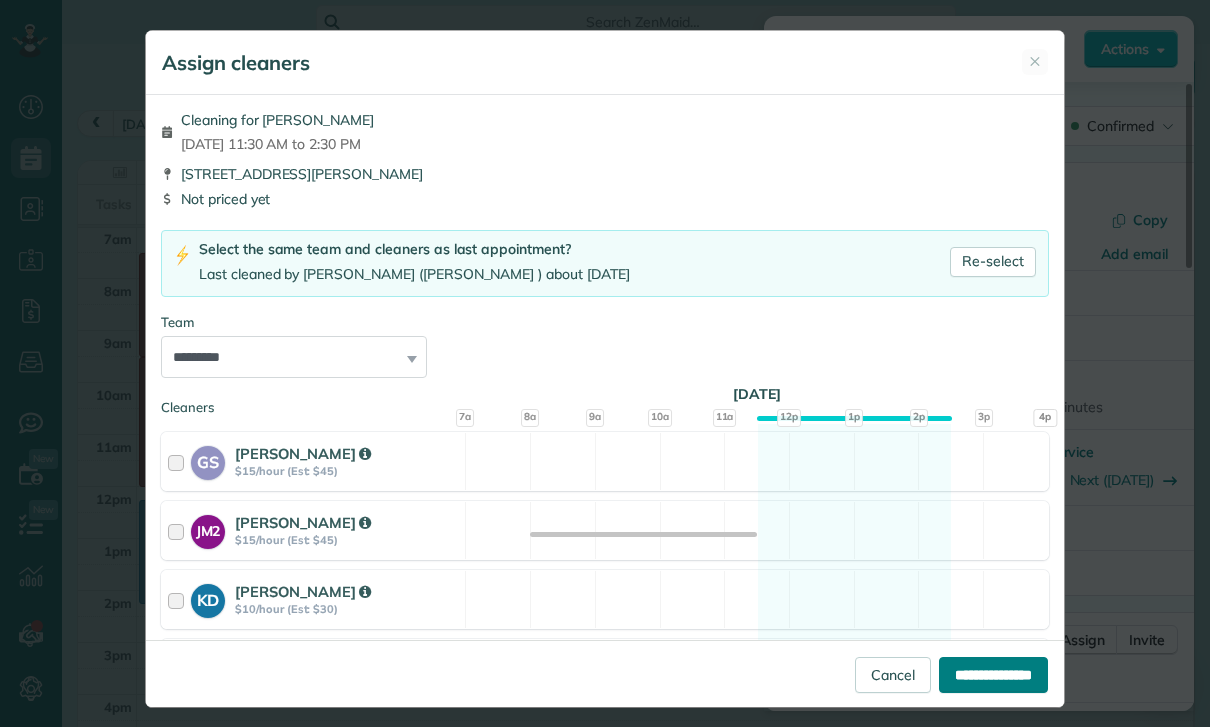 click on "**********" at bounding box center [993, 675] 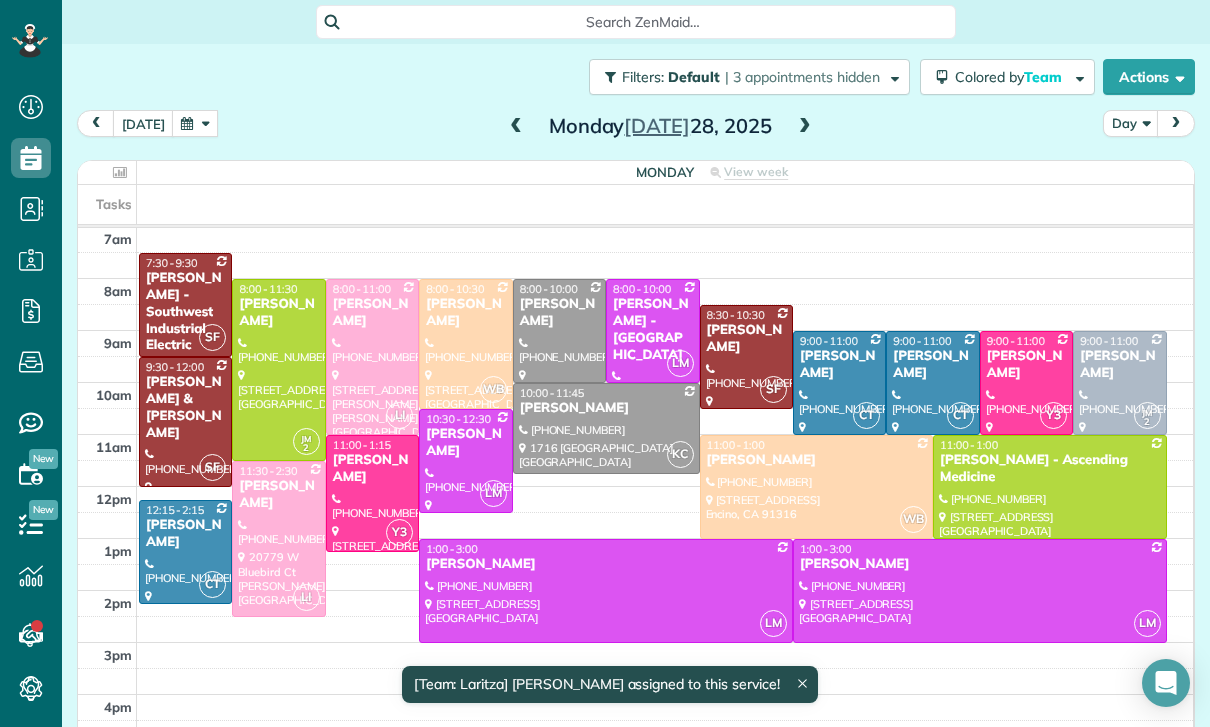 scroll, scrollTop: 157, scrollLeft: 0, axis: vertical 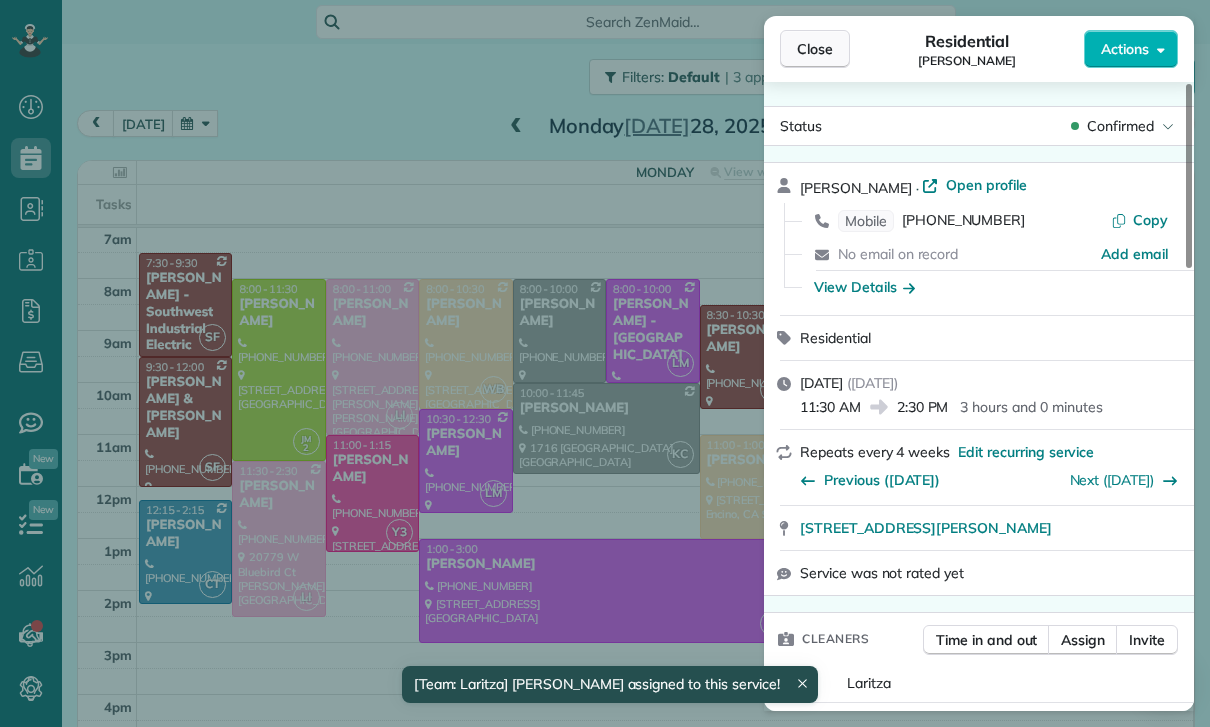 click on "Close" at bounding box center (815, 49) 